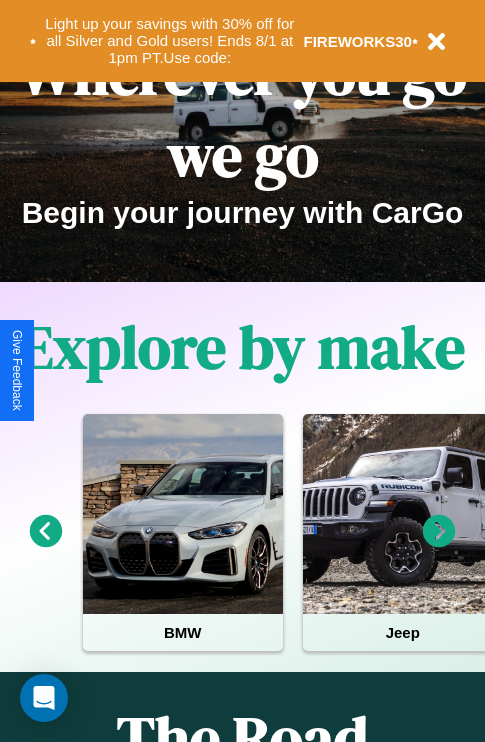 scroll, scrollTop: 308, scrollLeft: 0, axis: vertical 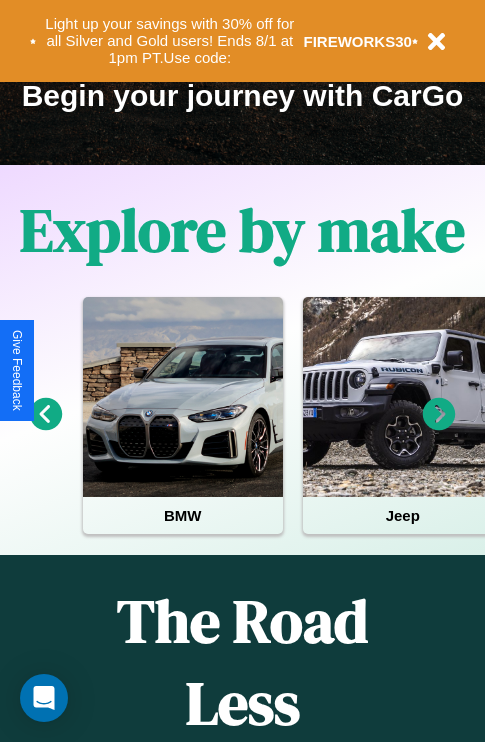 click 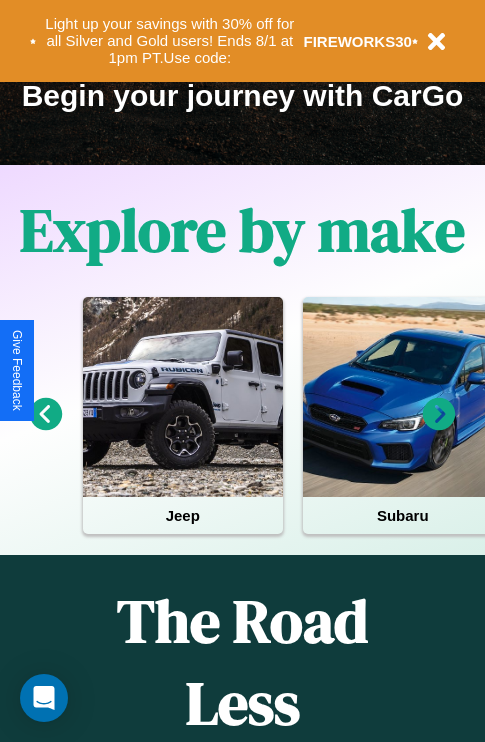 click 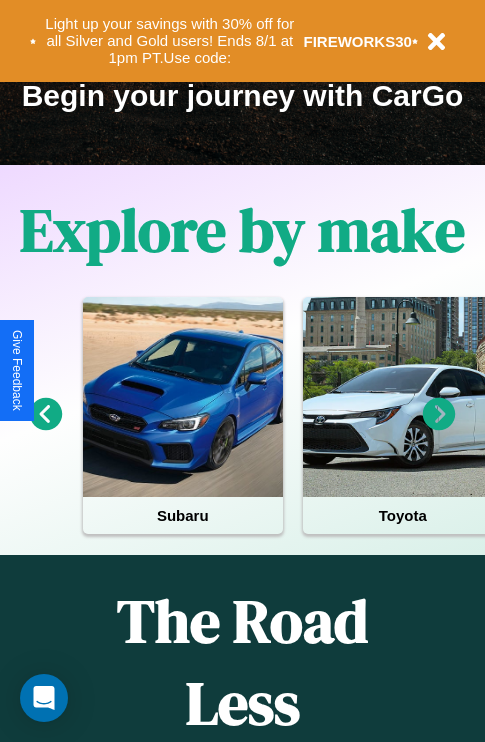 click 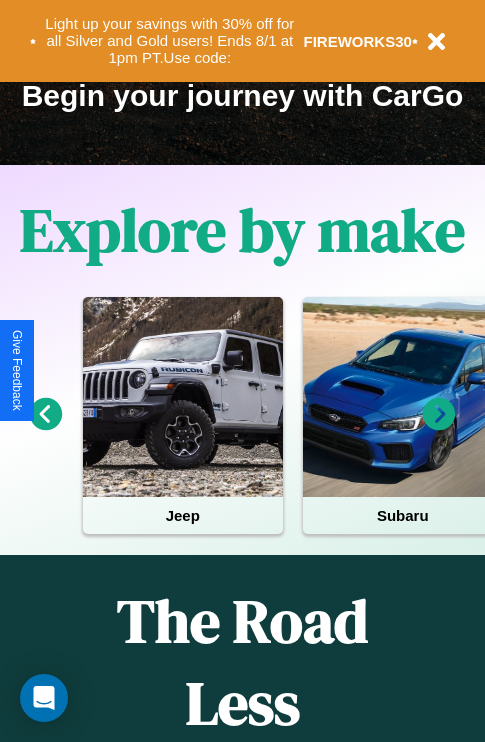 click 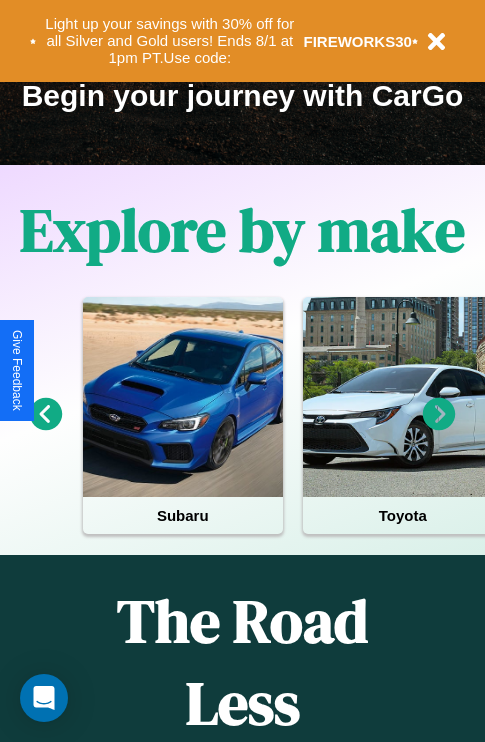 click 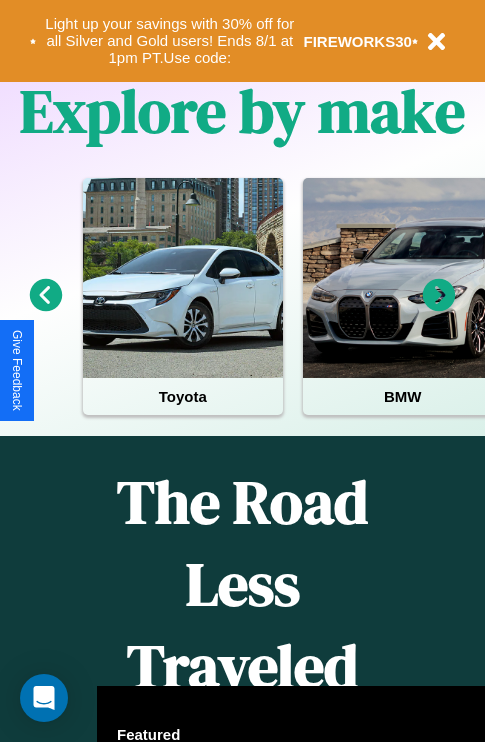 scroll, scrollTop: 2423, scrollLeft: 0, axis: vertical 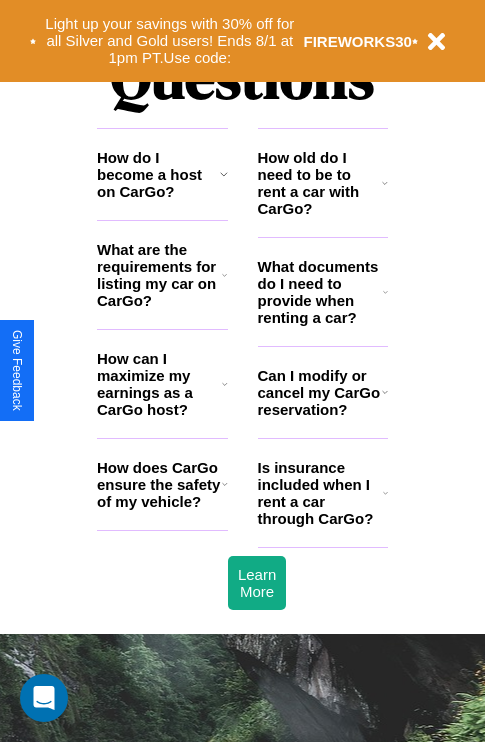 click on "How do I become a host on CarGo?" at bounding box center (158, 174) 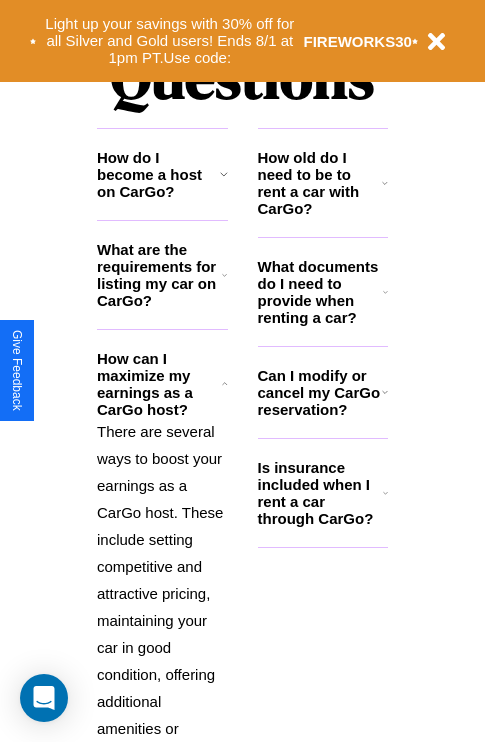 click on "Can I modify or cancel my CarGo reservation?" at bounding box center [320, 392] 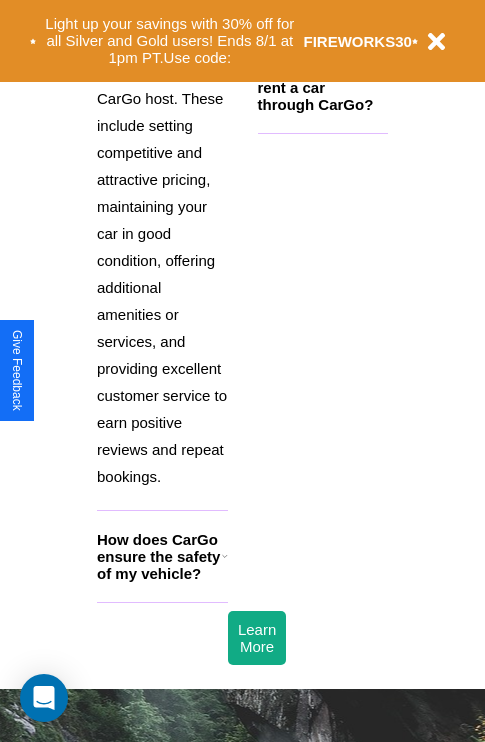scroll, scrollTop: 2423, scrollLeft: 0, axis: vertical 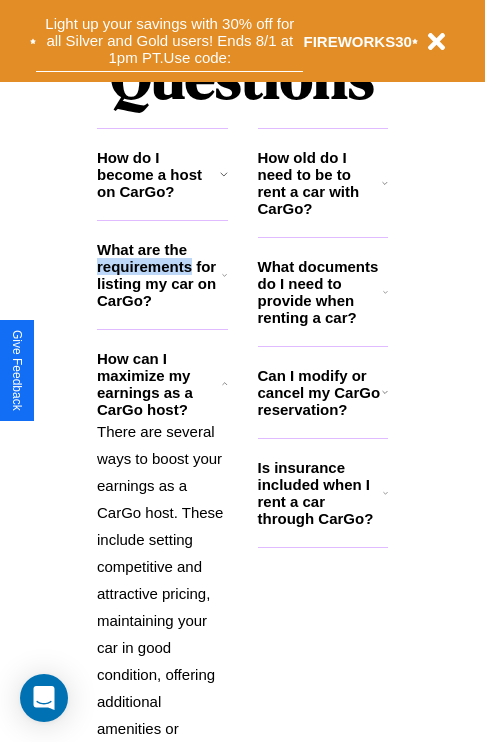 click on "Light up your savings with 30% off for all Silver and Gold users! Ends 8/1 at 1pm PT.  Use code:" at bounding box center [169, 41] 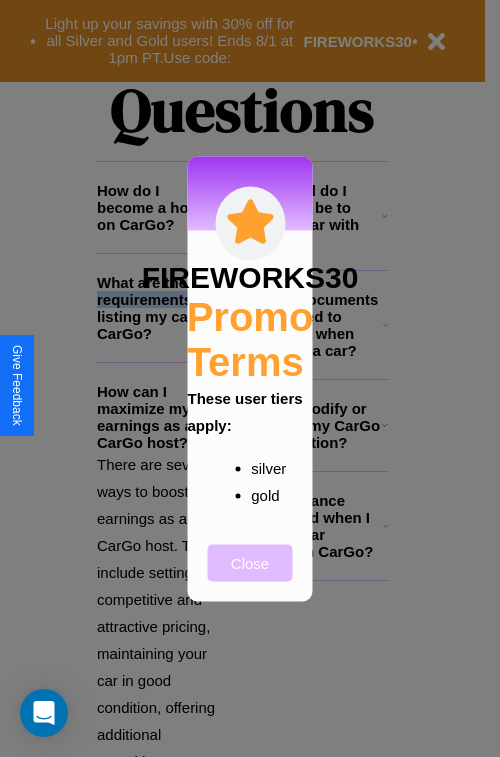 click on "Close" at bounding box center (250, 562) 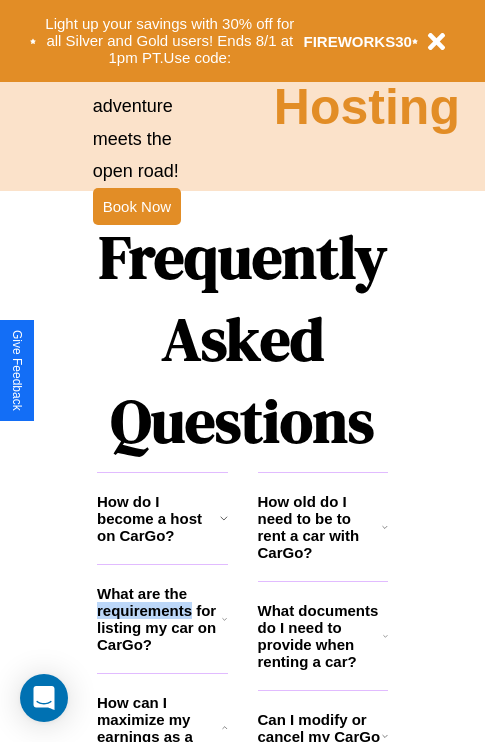 scroll, scrollTop: 0, scrollLeft: 0, axis: both 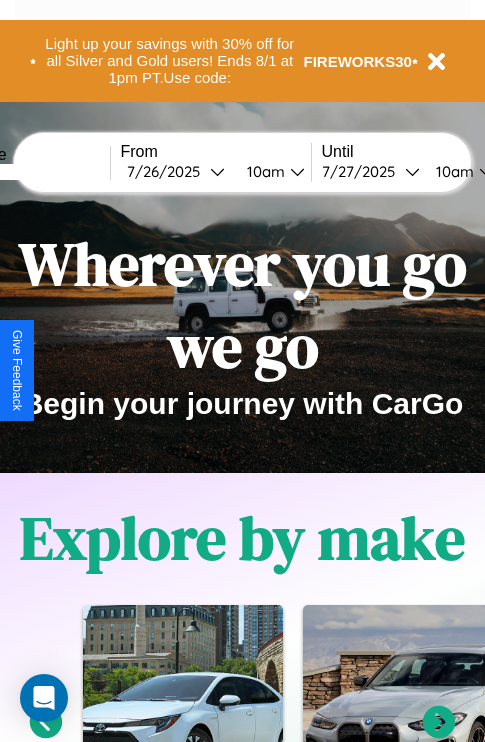 click at bounding box center [35, 172] 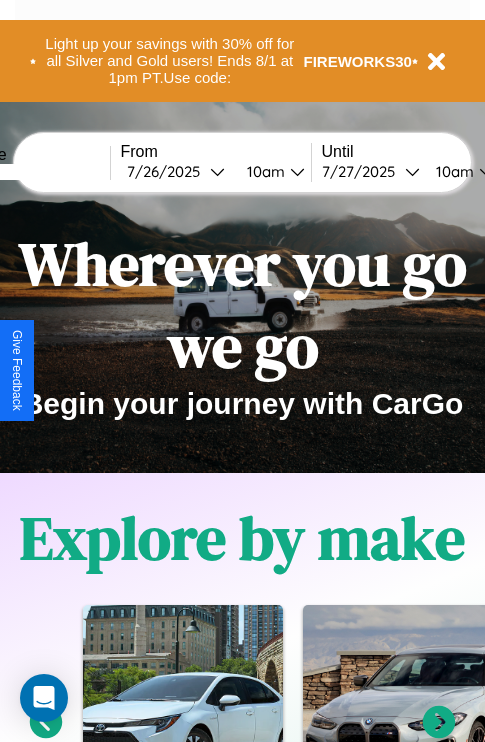 type on "******" 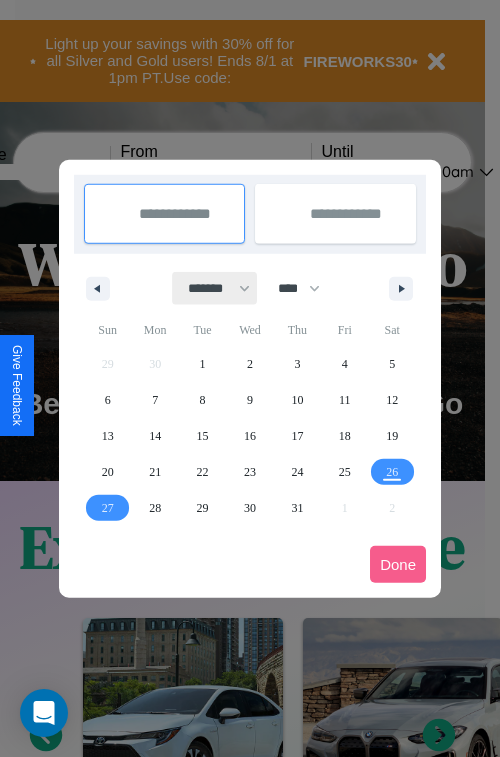 click on "******* ******** ***** ***** *** **** **** ****** ********* ******* ******** ********" at bounding box center [215, 288] 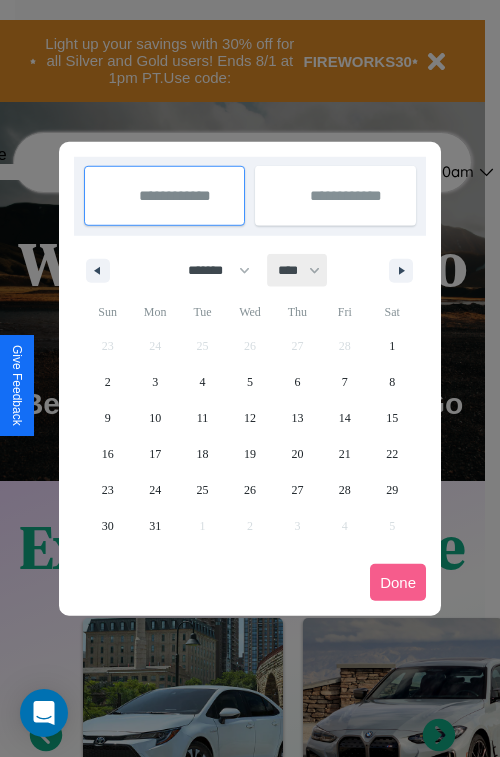 click on "**** **** **** **** **** **** **** **** **** **** **** **** **** **** **** **** **** **** **** **** **** **** **** **** **** **** **** **** **** **** **** **** **** **** **** **** **** **** **** **** **** **** **** **** **** **** **** **** **** **** **** **** **** **** **** **** **** **** **** **** **** **** **** **** **** **** **** **** **** **** **** **** **** **** **** **** **** **** **** **** **** **** **** **** **** **** **** **** **** **** **** **** **** **** **** **** **** **** **** **** **** **** **** **** **** **** **** **** **** **** **** **** **** **** **** **** **** **** **** **** ****" at bounding box center (298, 270) 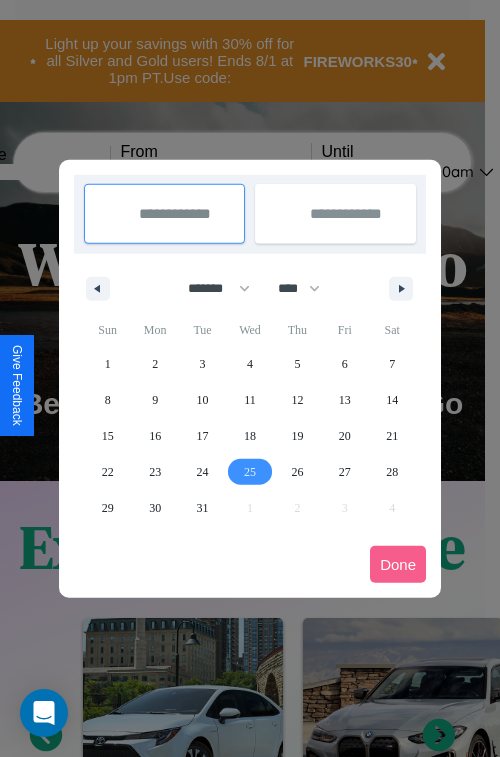 click on "25" at bounding box center (250, 472) 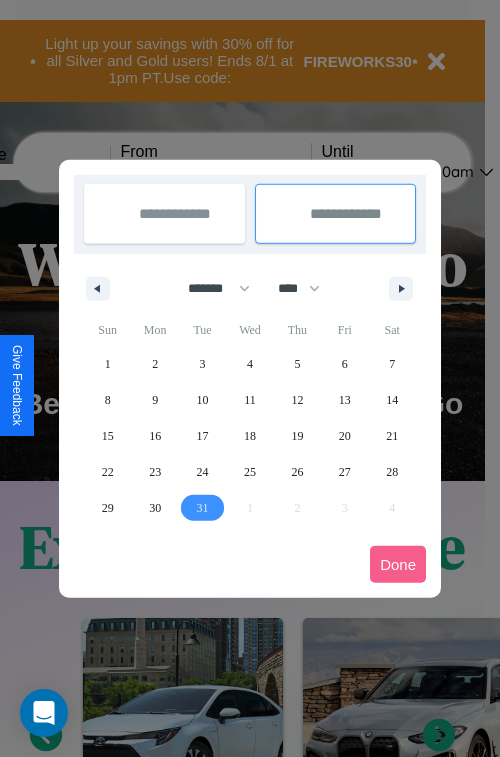 click on "31" at bounding box center (203, 508) 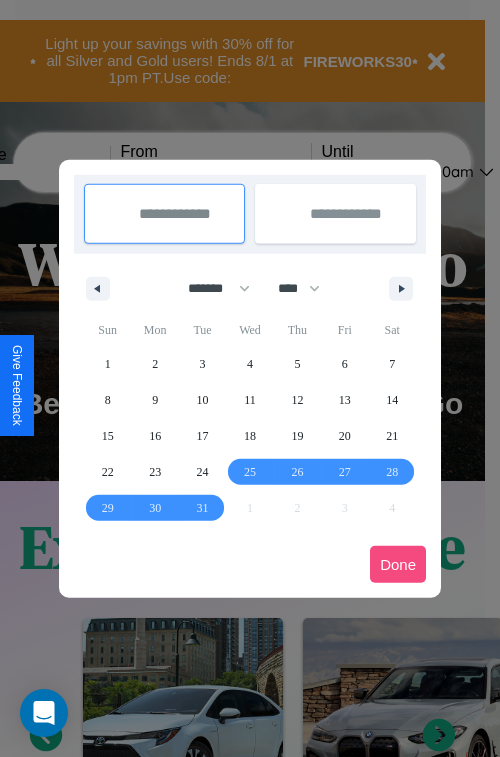 click on "Done" at bounding box center [398, 564] 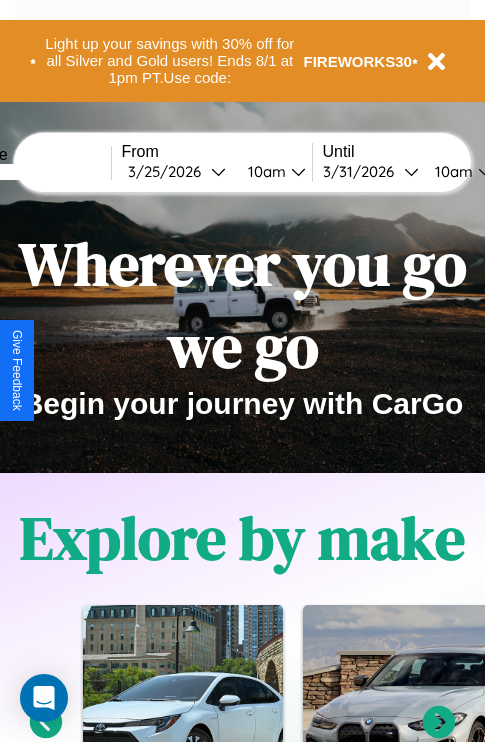 scroll, scrollTop: 0, scrollLeft: 75, axis: horizontal 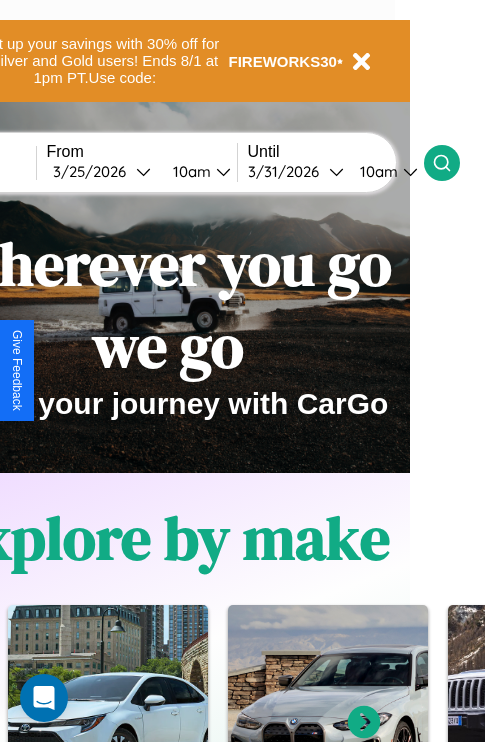 click 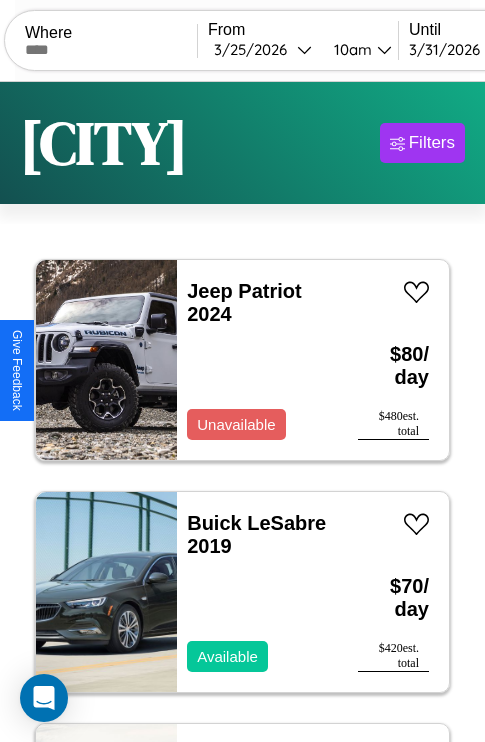 scroll, scrollTop: 95, scrollLeft: 0, axis: vertical 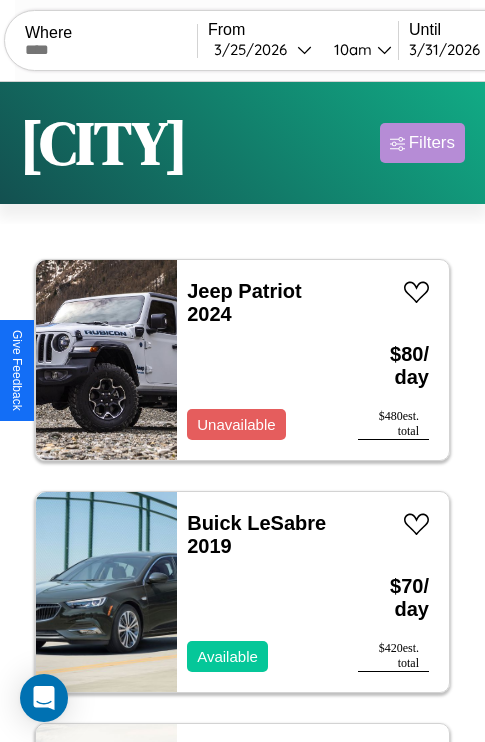 click on "Filters" at bounding box center [432, 143] 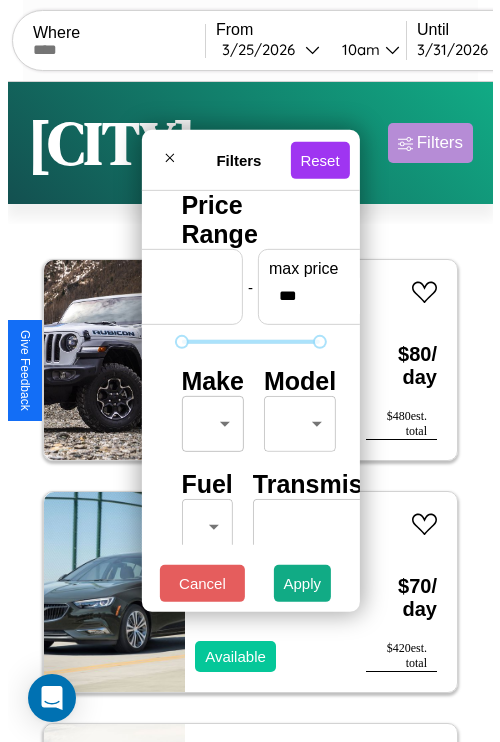 scroll, scrollTop: 59, scrollLeft: 0, axis: vertical 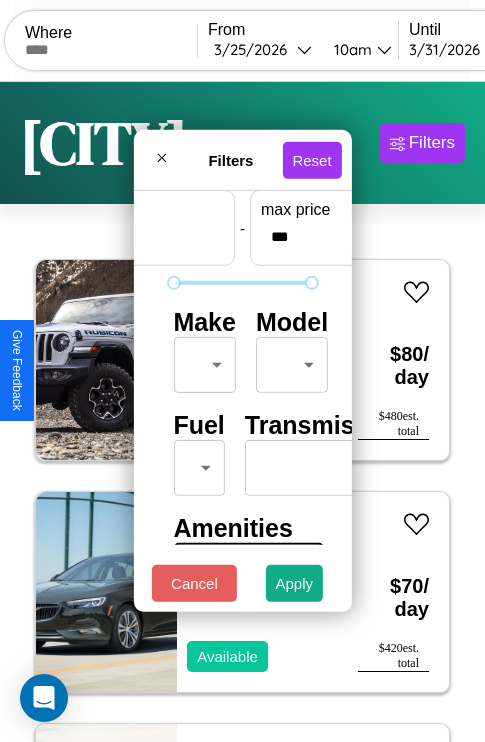 click on "CarGo Where From 3 / 25 / 2026 10am Until 3 / 31 / 2026 10am Become a Host Login Sign Up Boston Filters 14  cars in this area These cars can be picked up in this city. Jeep   Patriot   2024 Unavailable $ 80  / day $ 480  est. total Buick   LeSabre   2019 Available $ 70  / day $ 420  est. total Dodge   Ram Wagon   2018 Available $ 200  / day $ 1200  est. total Volvo   EC40   2023 Unavailable $ 150  / day $ 900  est. total Mercedes   GLC-Class   2022 Available $ 200  / day $ 1200  est. total BMW   M4   2024 Unavailable $ 170  / day $ 1020  est. total Lamborghini   Murcielago   2020 Available $ 60  / day $ 360  est. total GMC   WHL   2014 Available $ 150  / day $ 900  est. total Honda   VT750 (Shadow)   2017 Unavailable $ 120  / day $ 720  est. total Hyundai   Santa Fe Sport   2018 Available $ 120  / day $ 720  est. total Volkswagen   Rabbit   2020 Available $ 160  / day $ 960  est. total Volvo   WHL   2019 Available $ 40  / day $ 240  est. total Subaru   XV CrossTrek   2014 Available $ 170  / day $ 1020 Lexus" at bounding box center [242, 412] 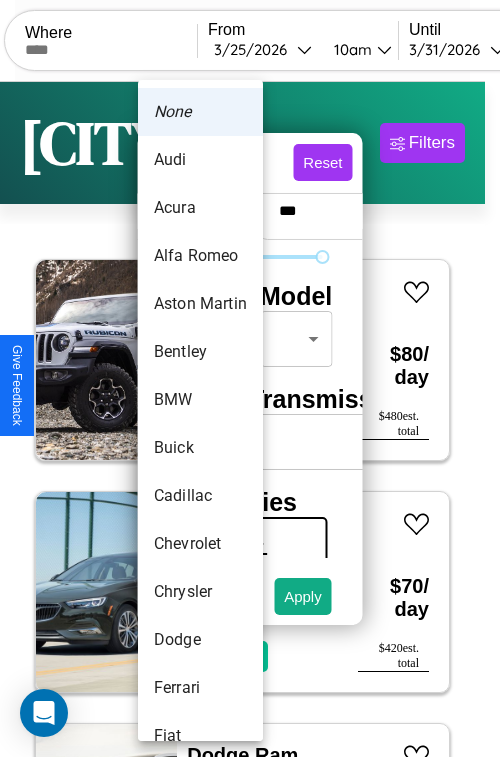 click on "Bentley" at bounding box center (200, 352) 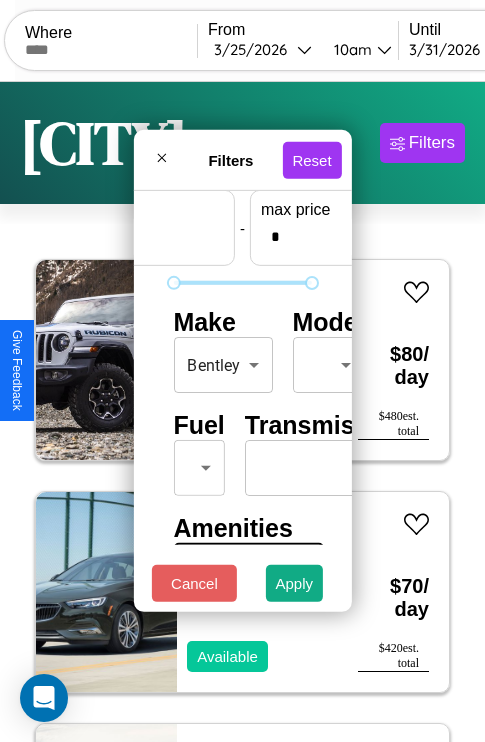 scroll, scrollTop: 59, scrollLeft: 124, axis: both 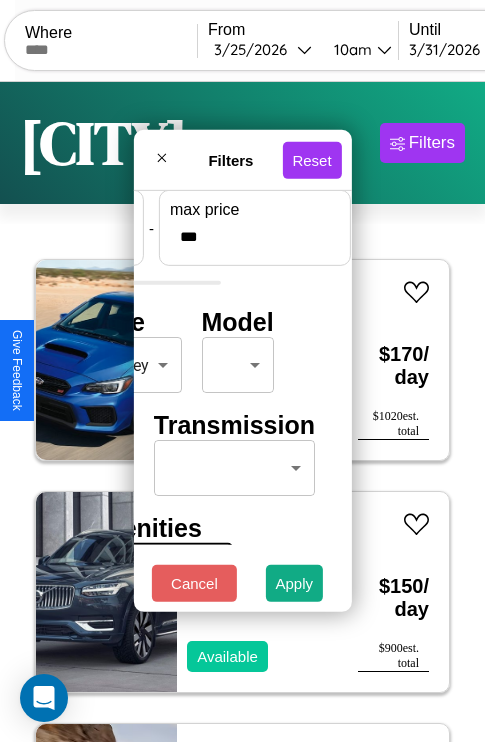 type on "***" 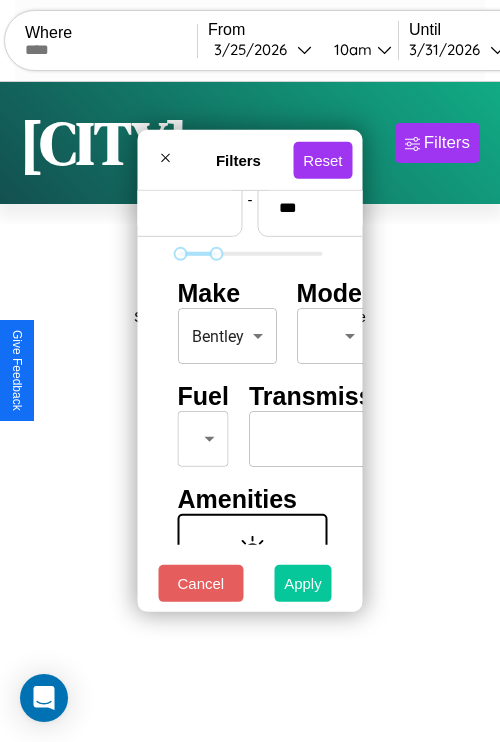 type on "**" 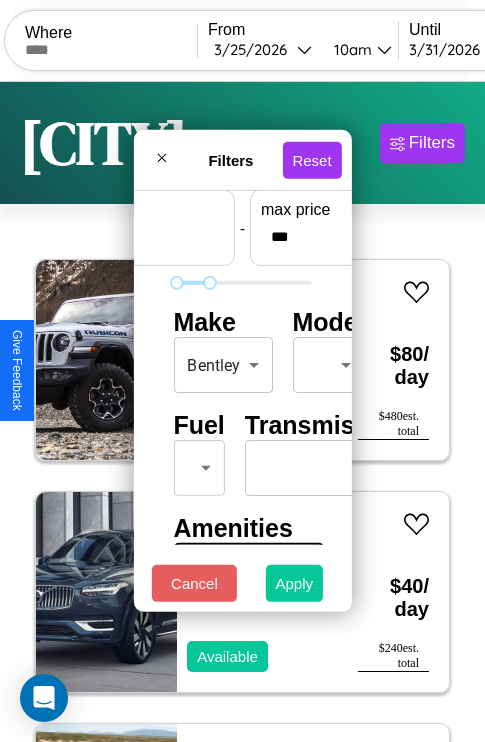click on "Apply" at bounding box center (295, 583) 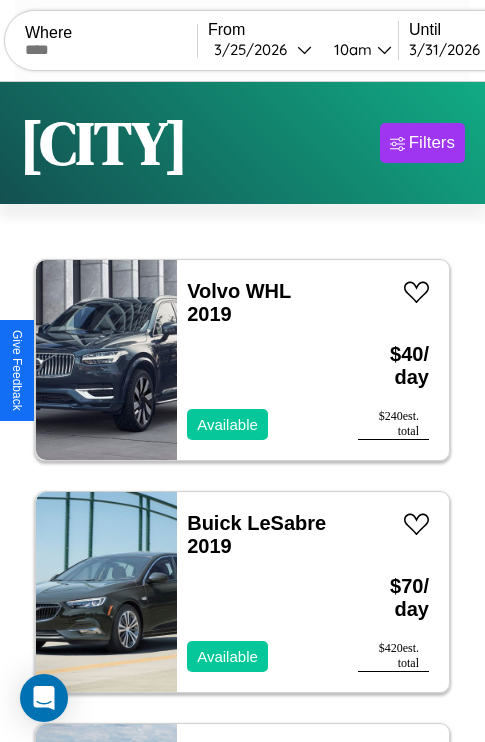 scroll, scrollTop: 95, scrollLeft: 0, axis: vertical 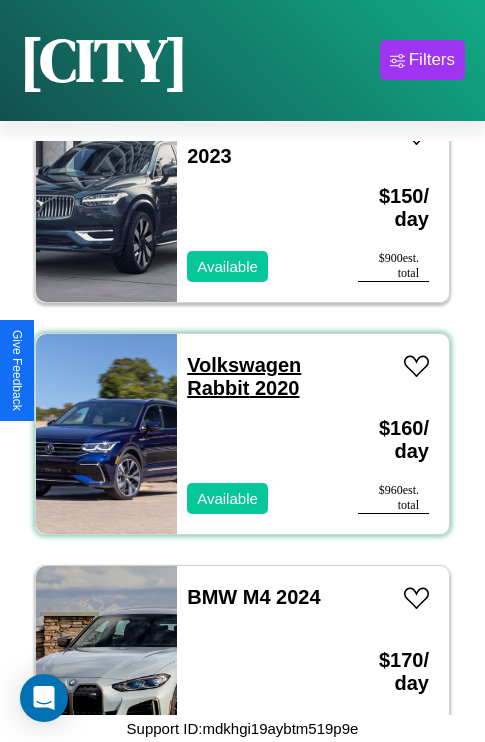 click on "Volkswagen   Rabbit   2020" at bounding box center (244, 376) 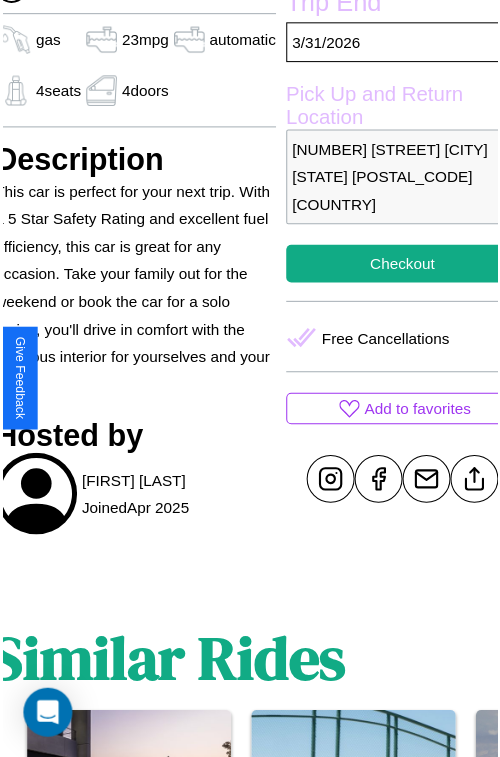 scroll, scrollTop: 667, scrollLeft: 84, axis: both 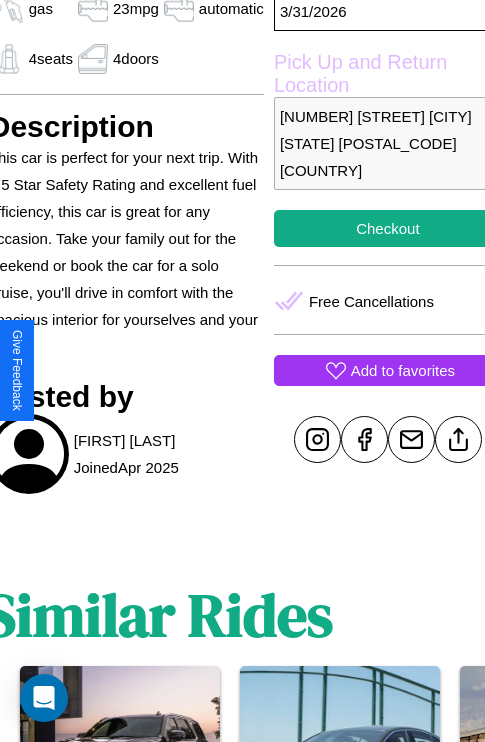 click on "Add to favorites" at bounding box center [403, 370] 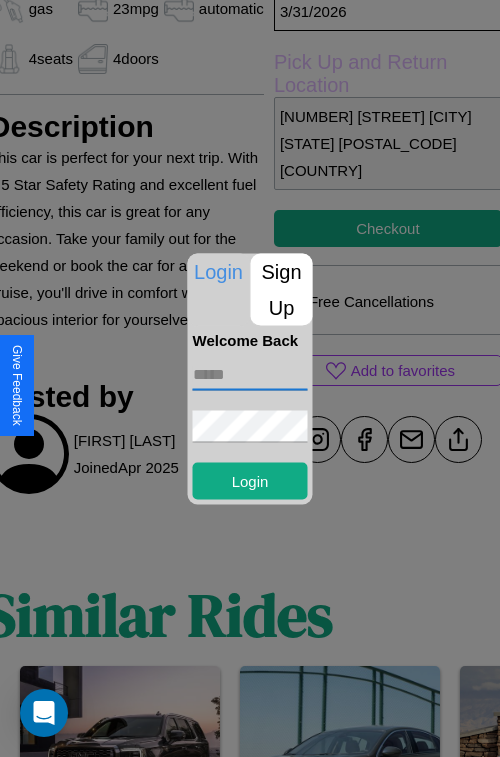 click at bounding box center [250, 374] 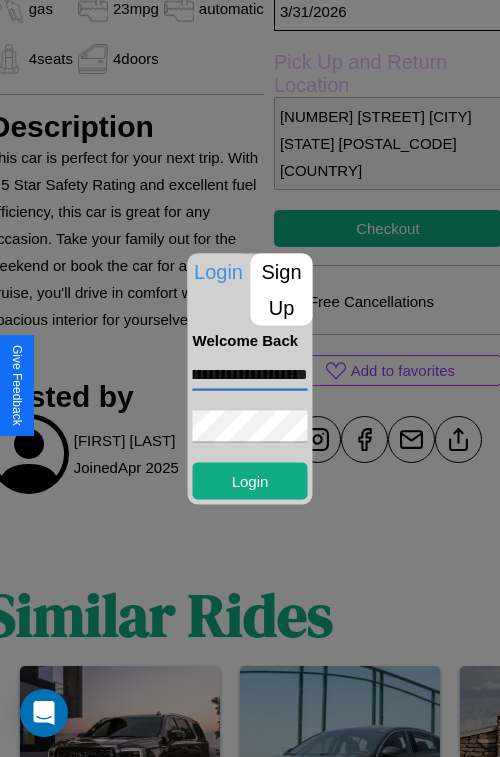 scroll, scrollTop: 0, scrollLeft: 96, axis: horizontal 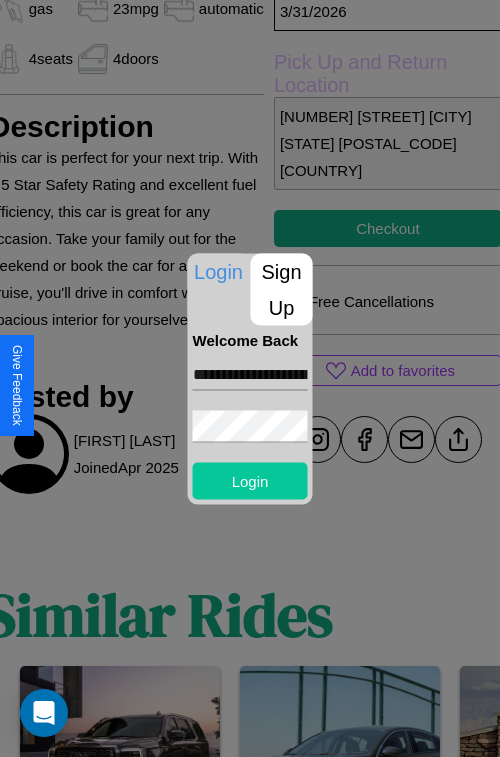 click on "Login" at bounding box center [250, 480] 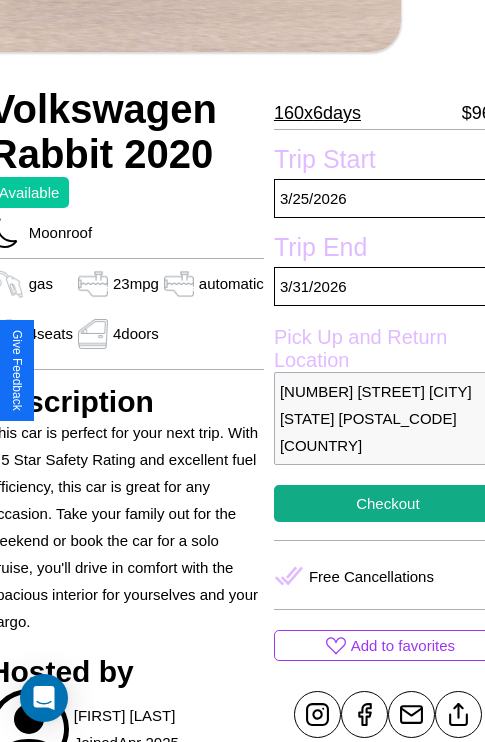 scroll, scrollTop: 220, scrollLeft: 84, axis: both 